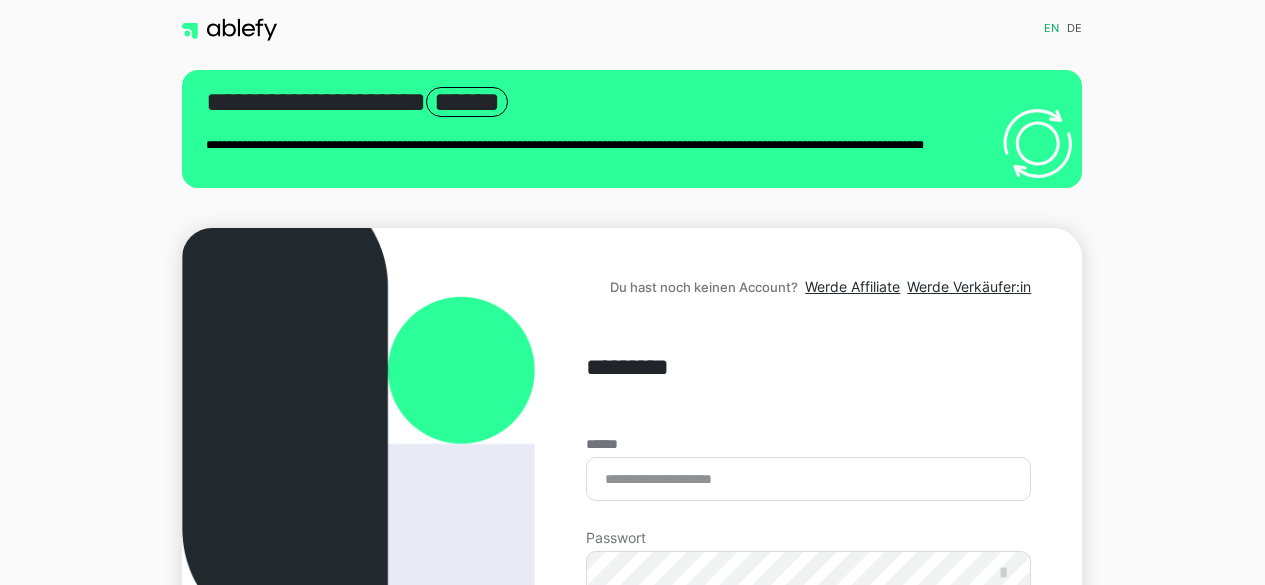 scroll, scrollTop: 0, scrollLeft: 0, axis: both 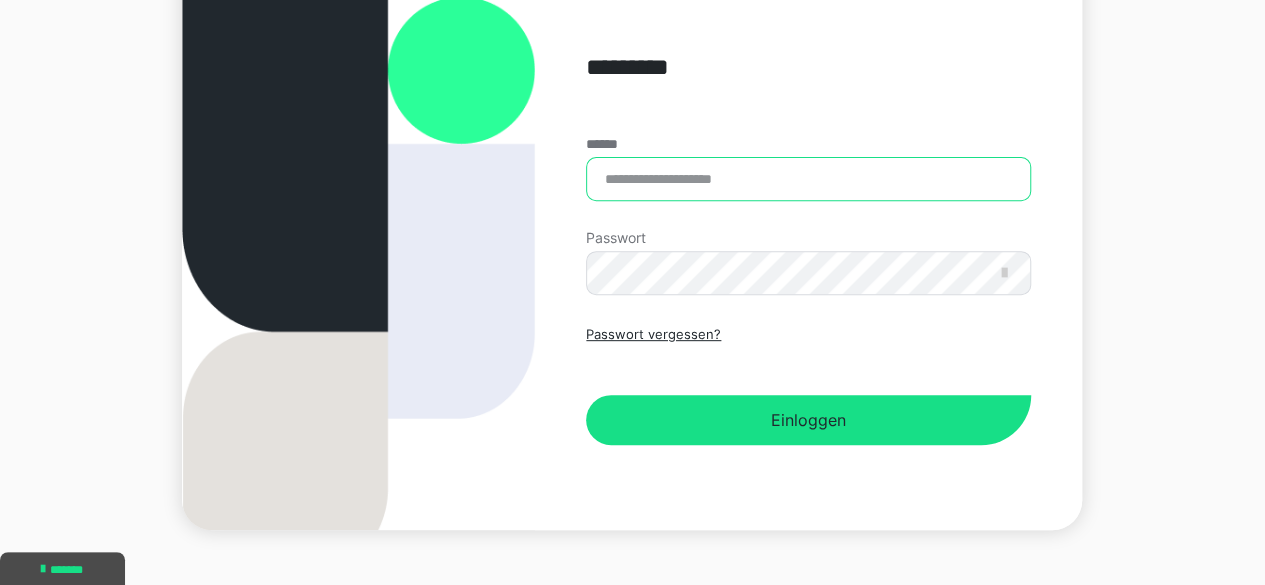 click on "******" at bounding box center [808, 179] 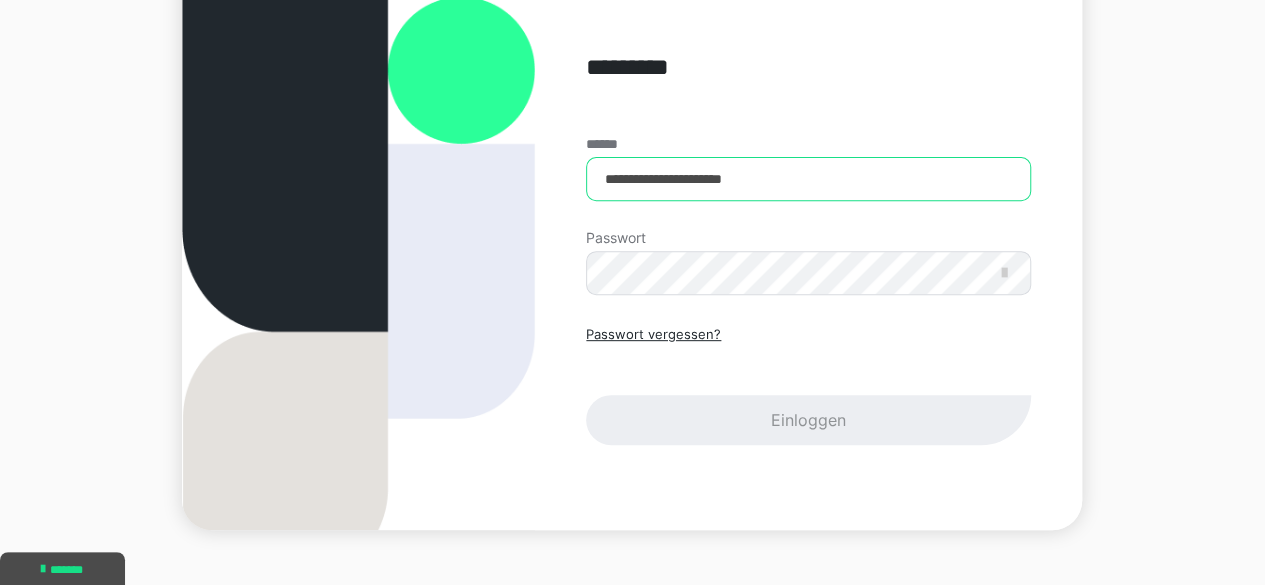 type on "**********" 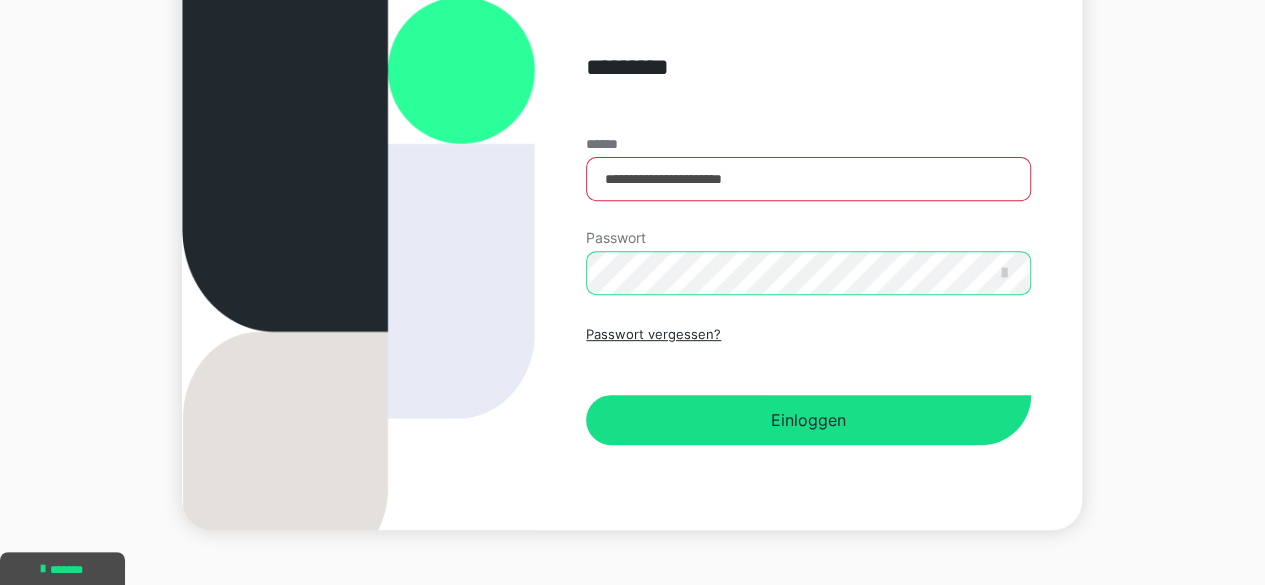 click on "Einloggen" at bounding box center [808, 420] 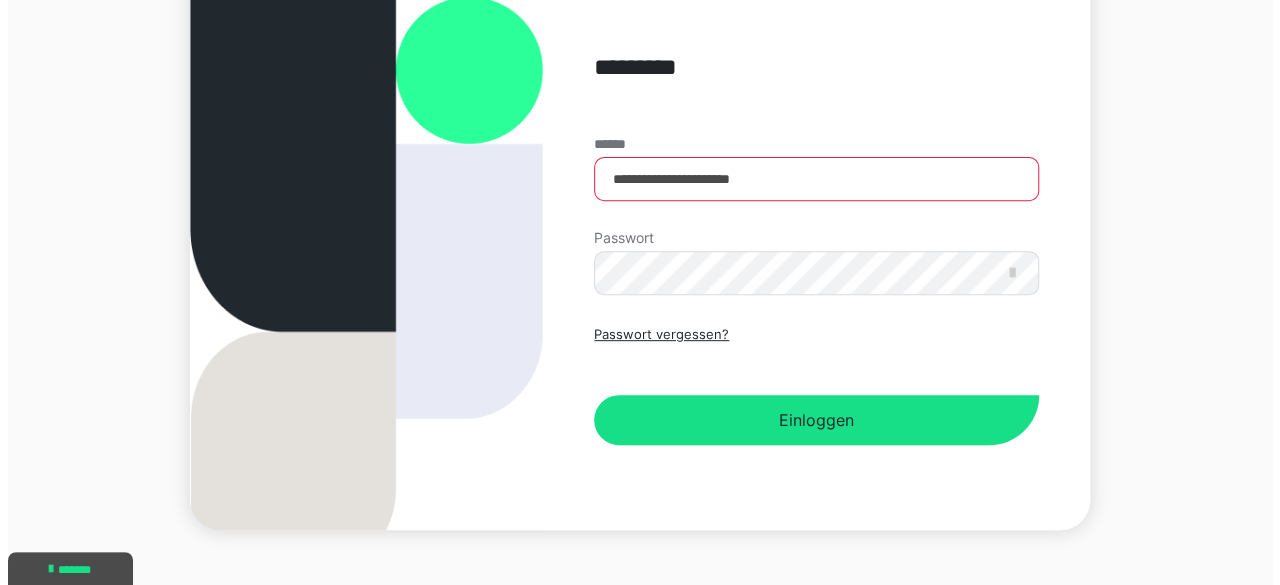 scroll, scrollTop: 0, scrollLeft: 0, axis: both 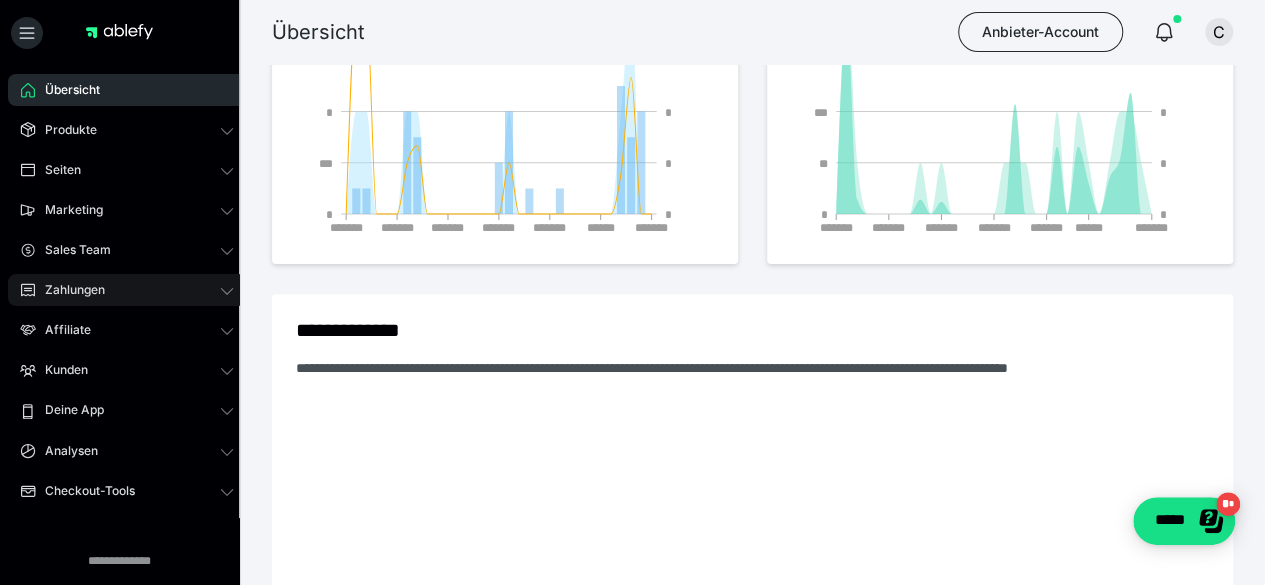 click on "Zahlungen" at bounding box center [68, 290] 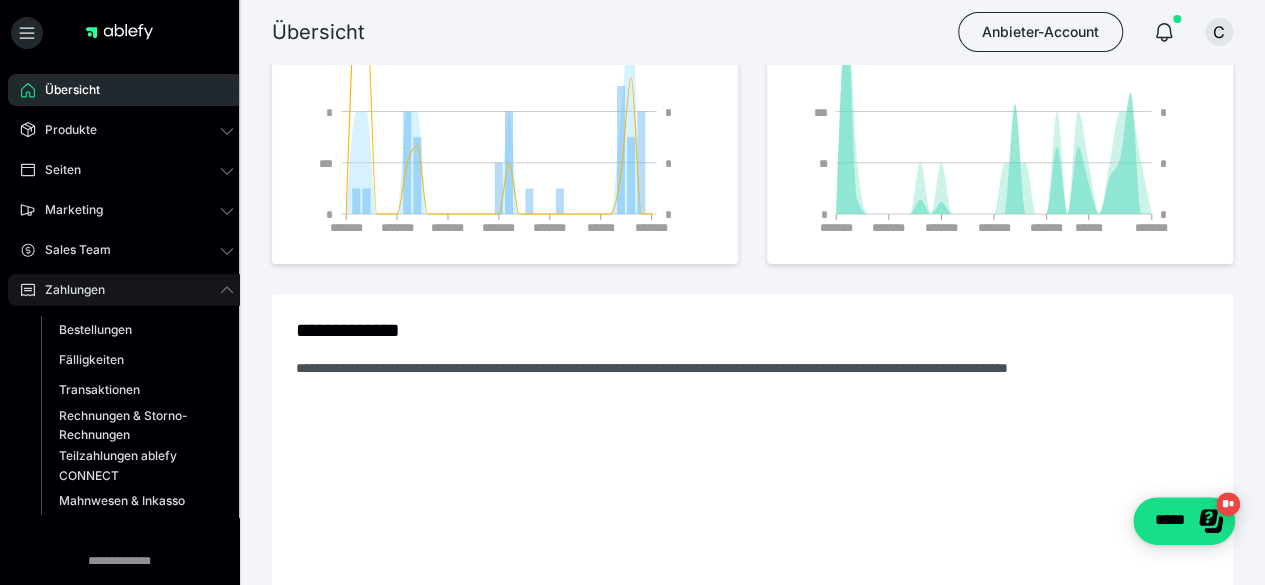 click on "Zahlungen" at bounding box center [68, 290] 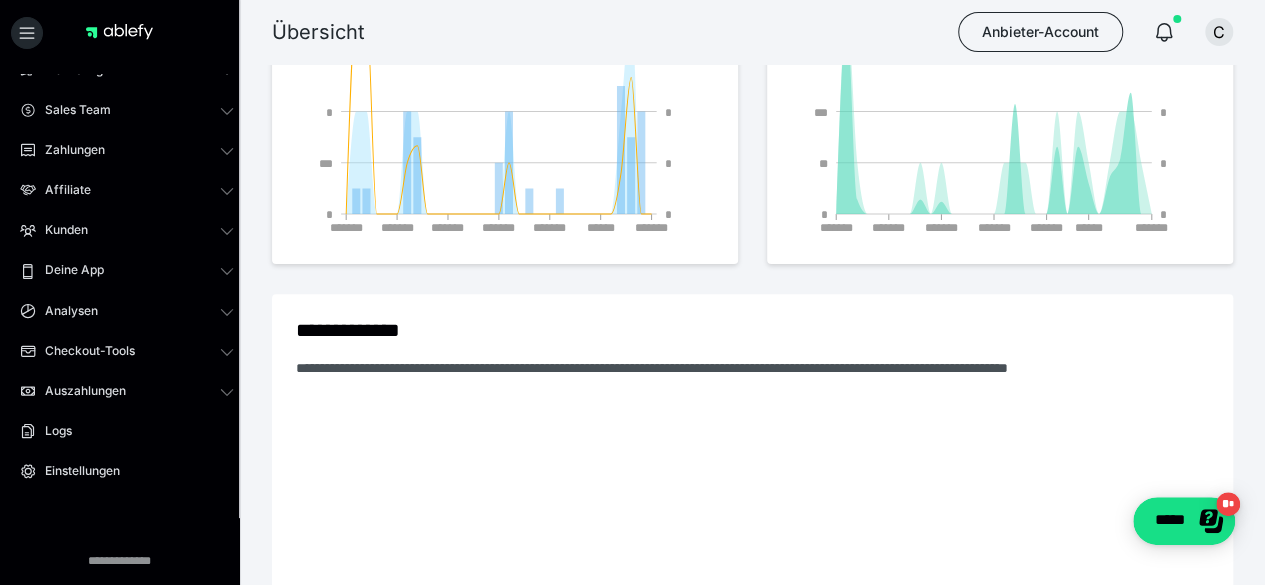 scroll, scrollTop: 154, scrollLeft: 0, axis: vertical 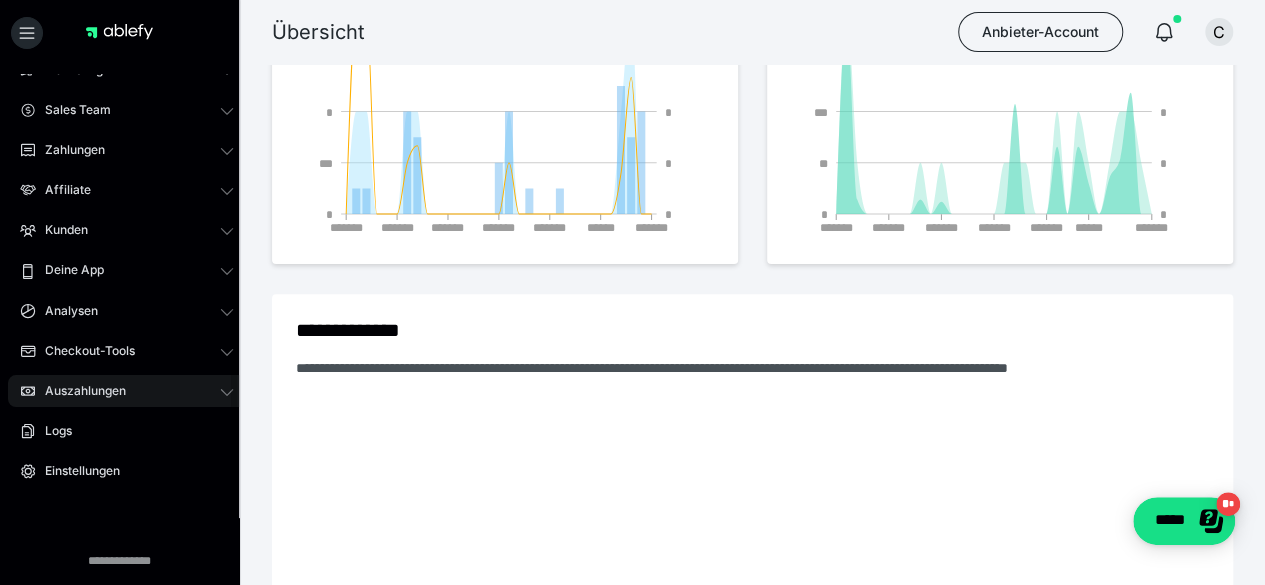 click on "Auszahlungen" at bounding box center [78, 391] 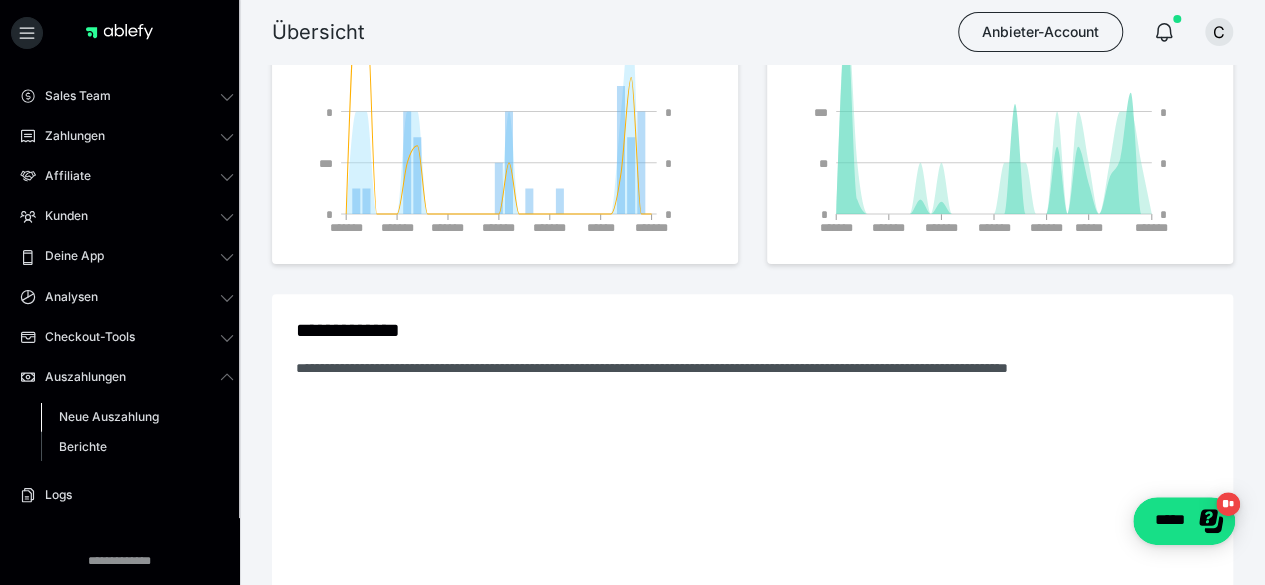click on "Neue Auszahlung" at bounding box center (109, 416) 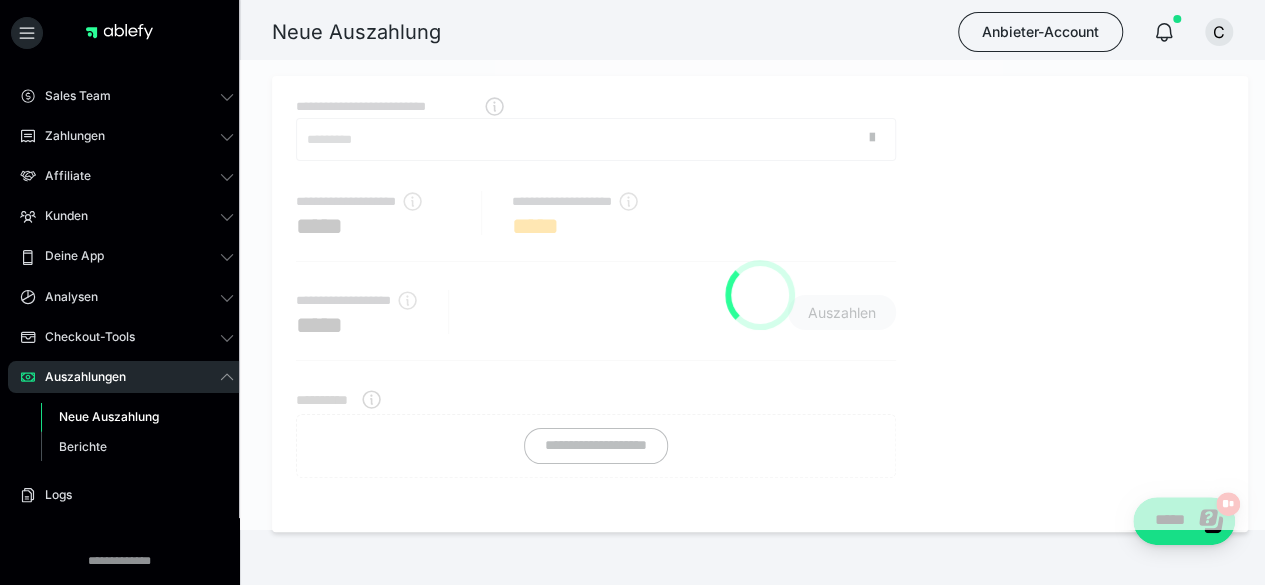 scroll, scrollTop: 0, scrollLeft: 0, axis: both 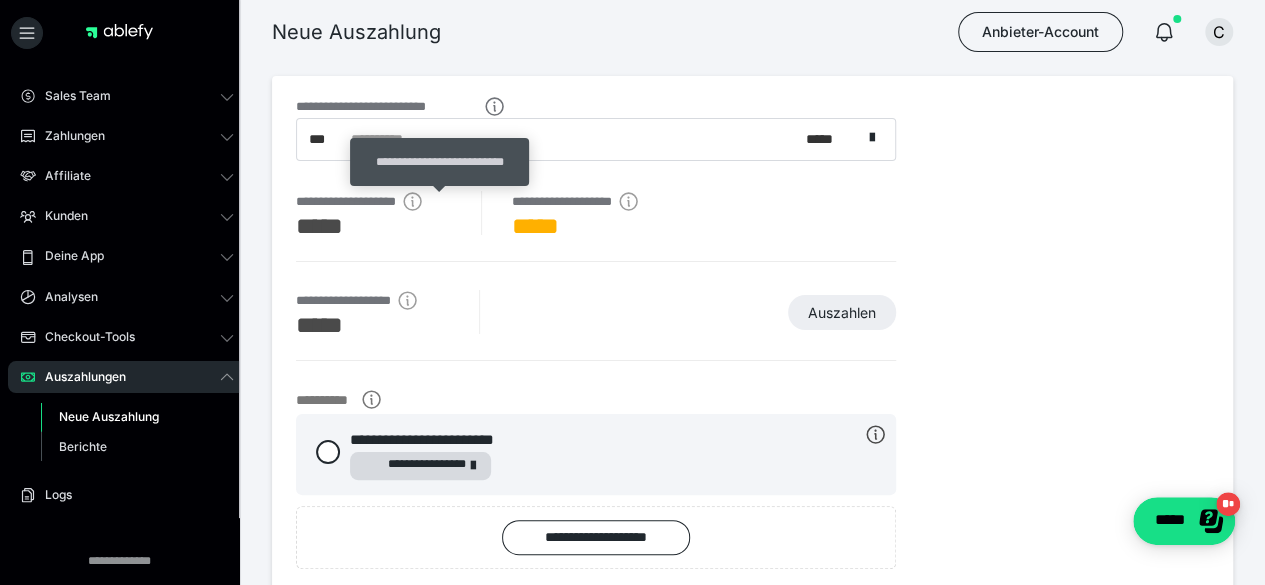 click on "**********" at bounding box center [439, 162] 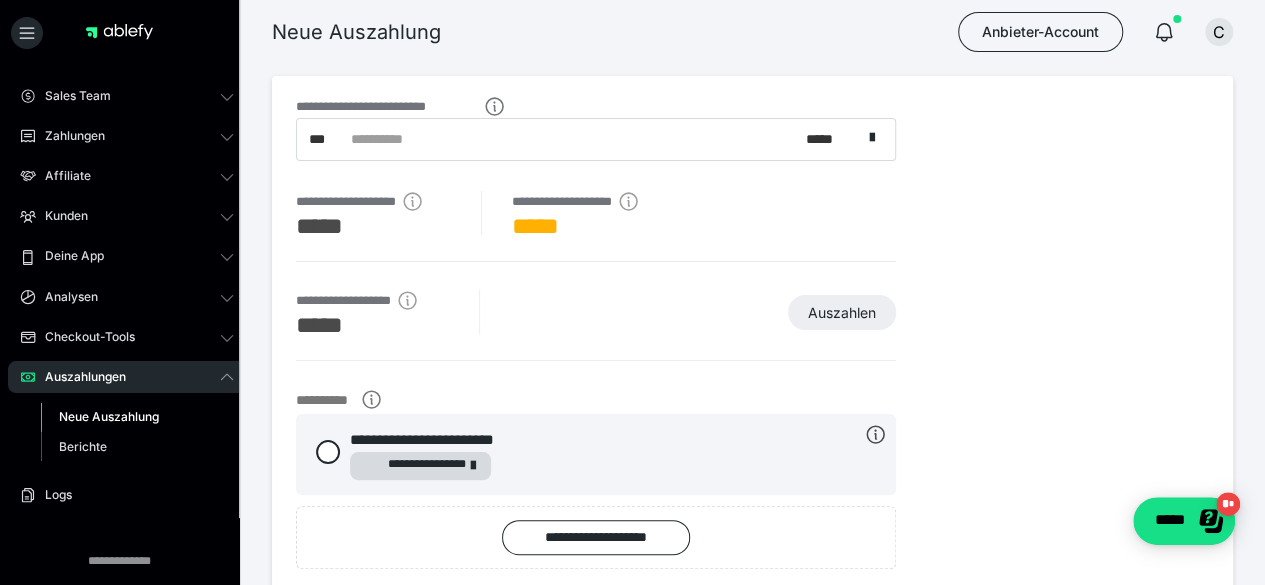 click on "**********" at bounding box center [587, 139] 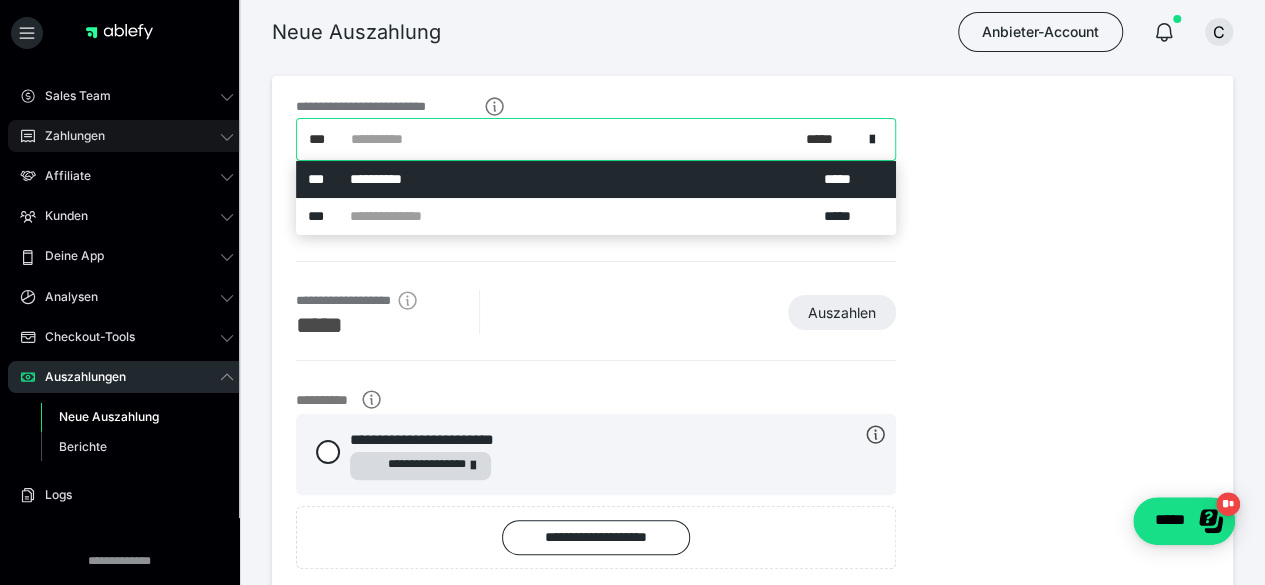click on "Zahlungen" at bounding box center (127, 136) 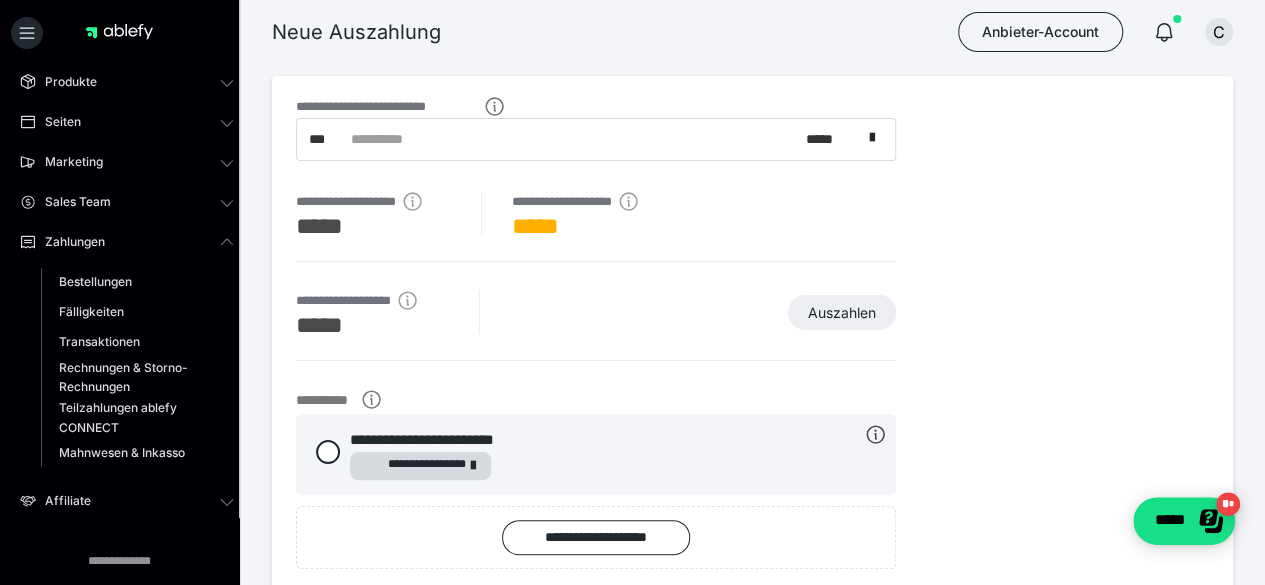 scroll, scrollTop: 0, scrollLeft: 0, axis: both 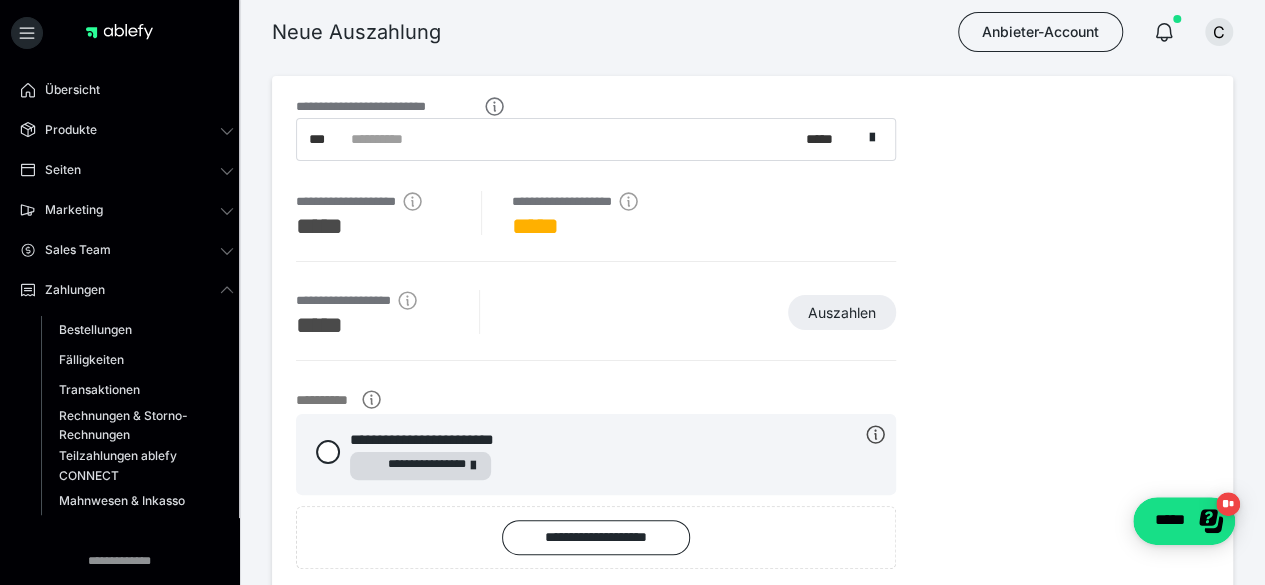 click on "Produkte" at bounding box center [64, 130] 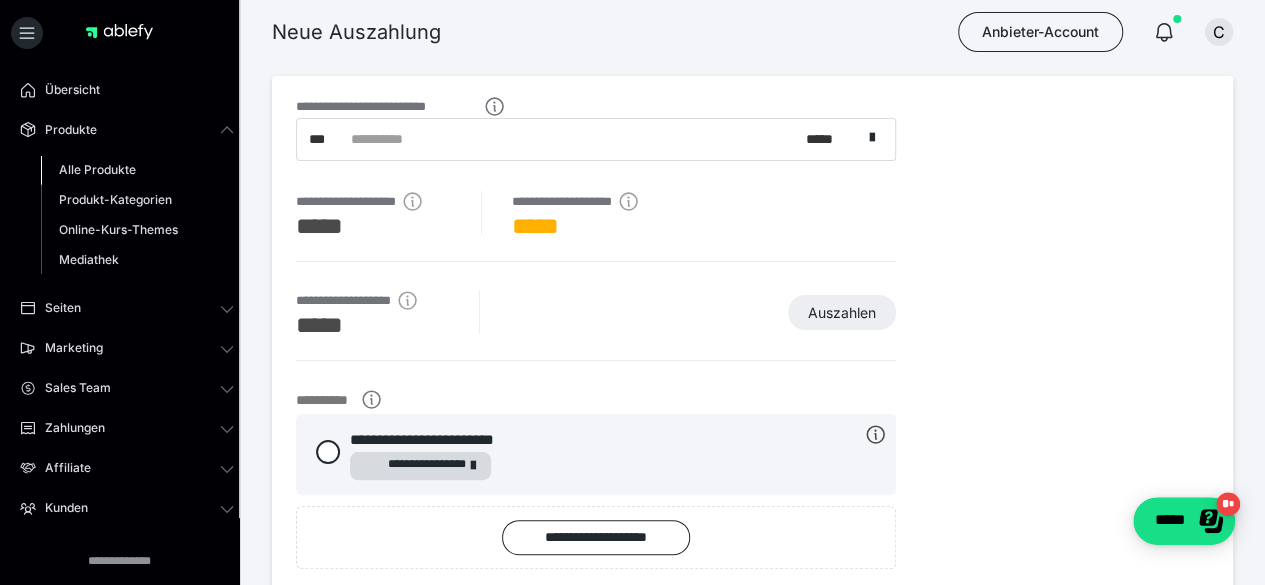 click on "Alle Produkte" at bounding box center [97, 169] 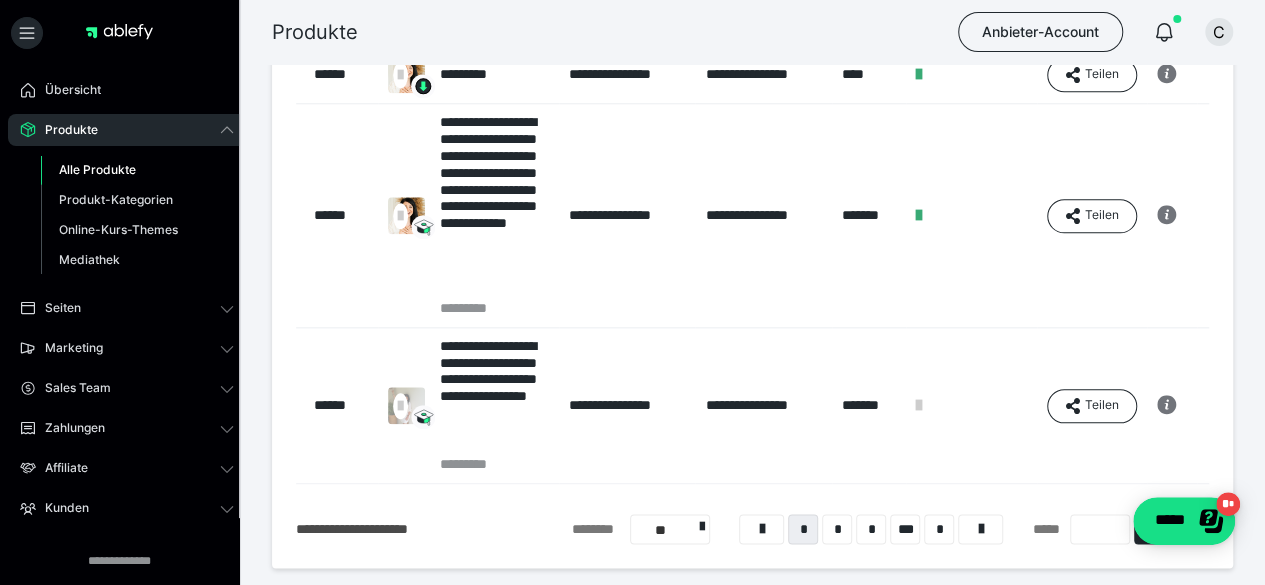 scroll, scrollTop: 1000, scrollLeft: 0, axis: vertical 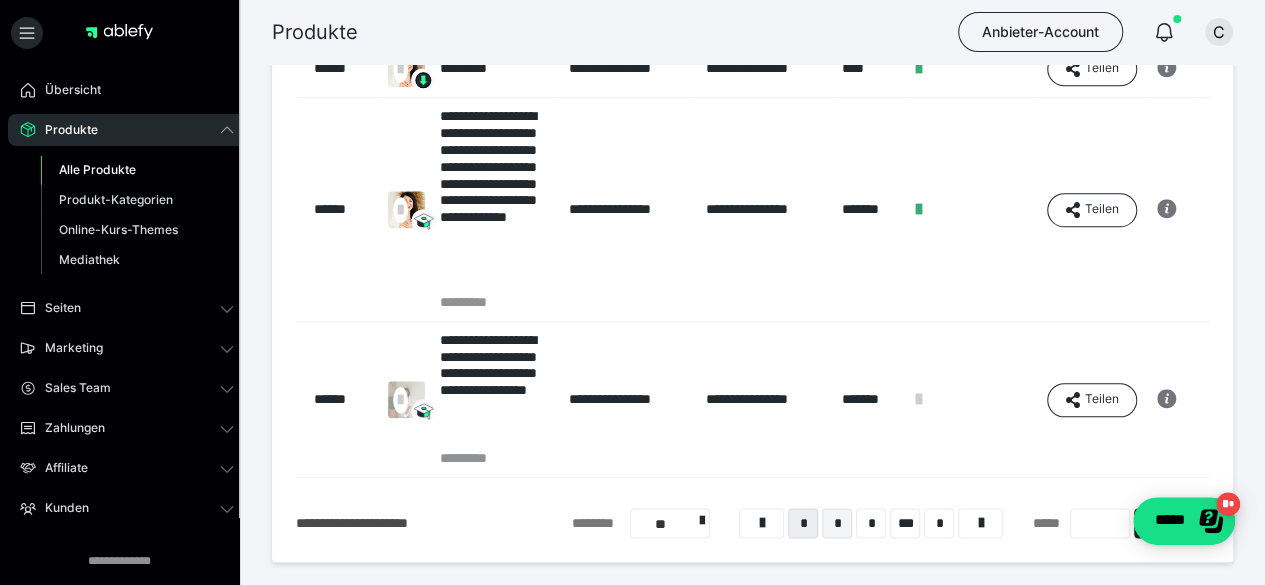 click on "*" at bounding box center [837, 523] 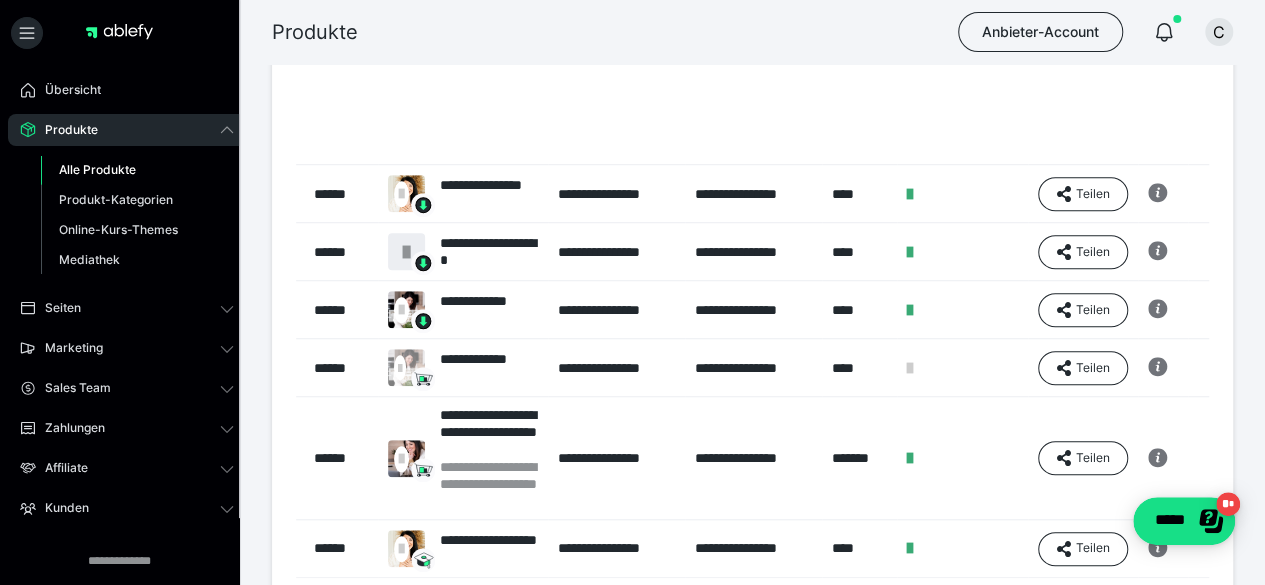 scroll, scrollTop: 716, scrollLeft: 0, axis: vertical 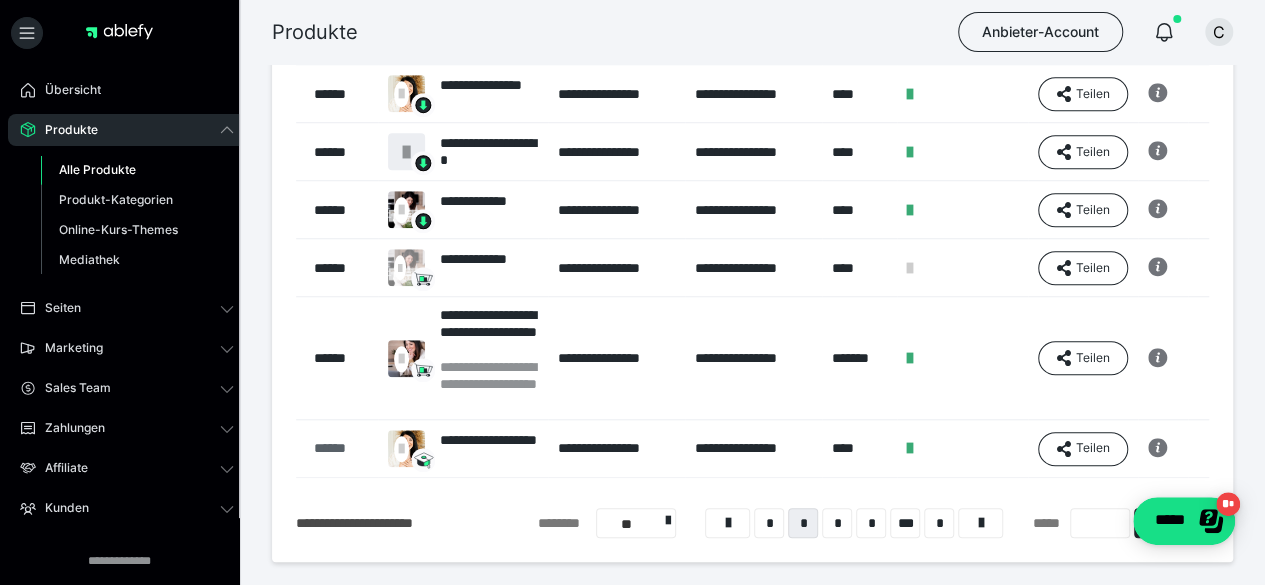 click on "******" at bounding box center (341, 448) 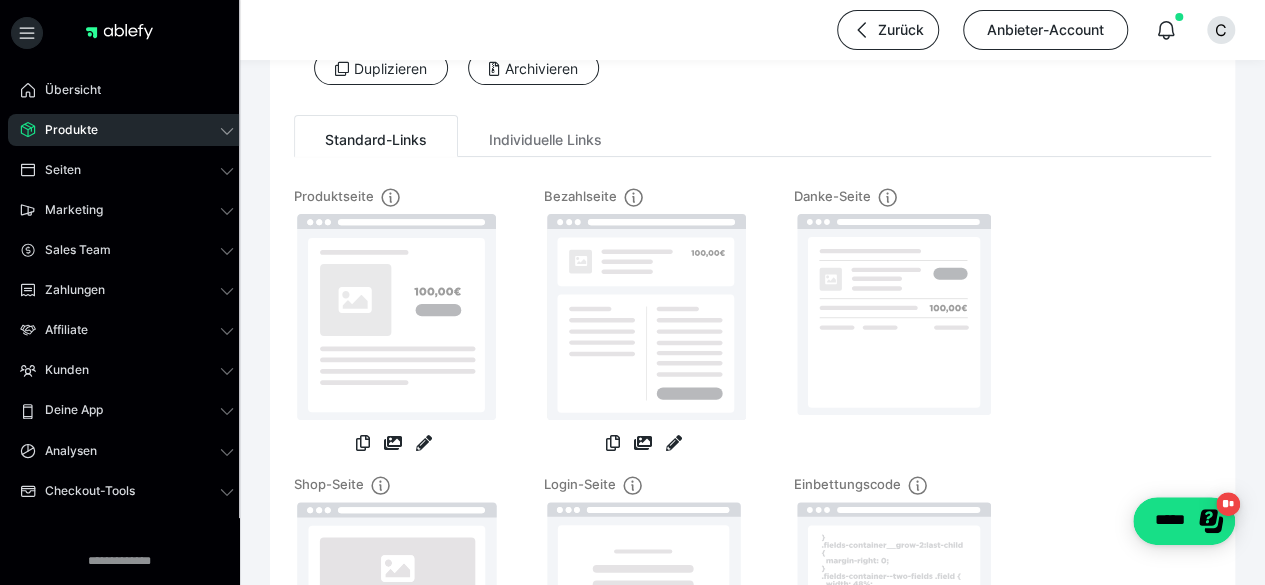 scroll, scrollTop: 300, scrollLeft: 0, axis: vertical 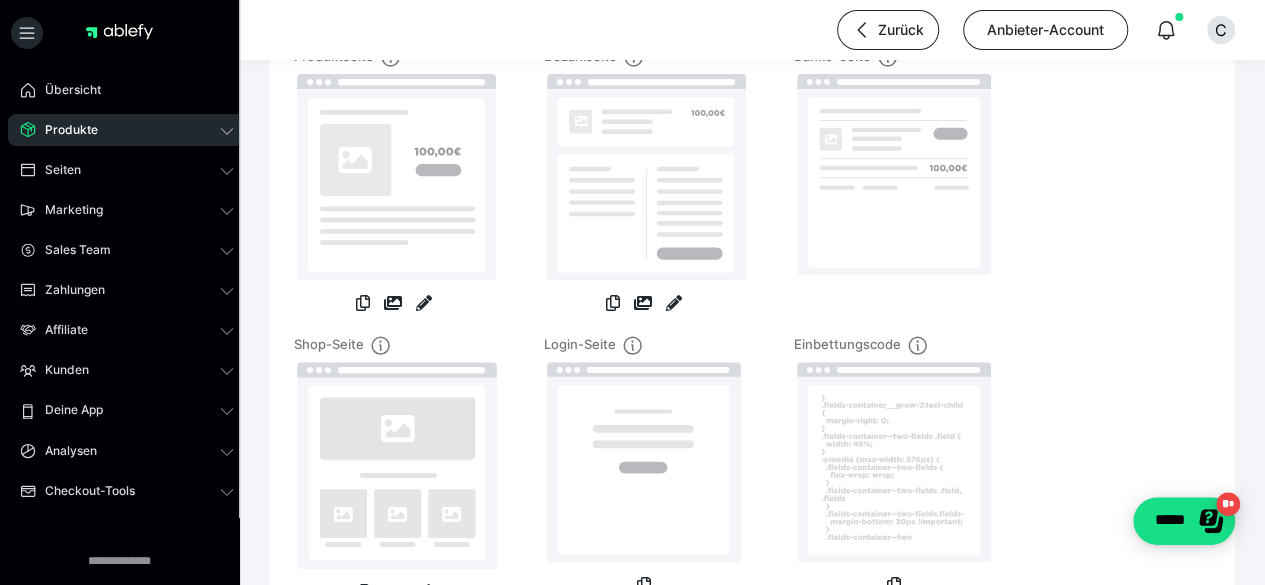 click at bounding box center [424, 305] 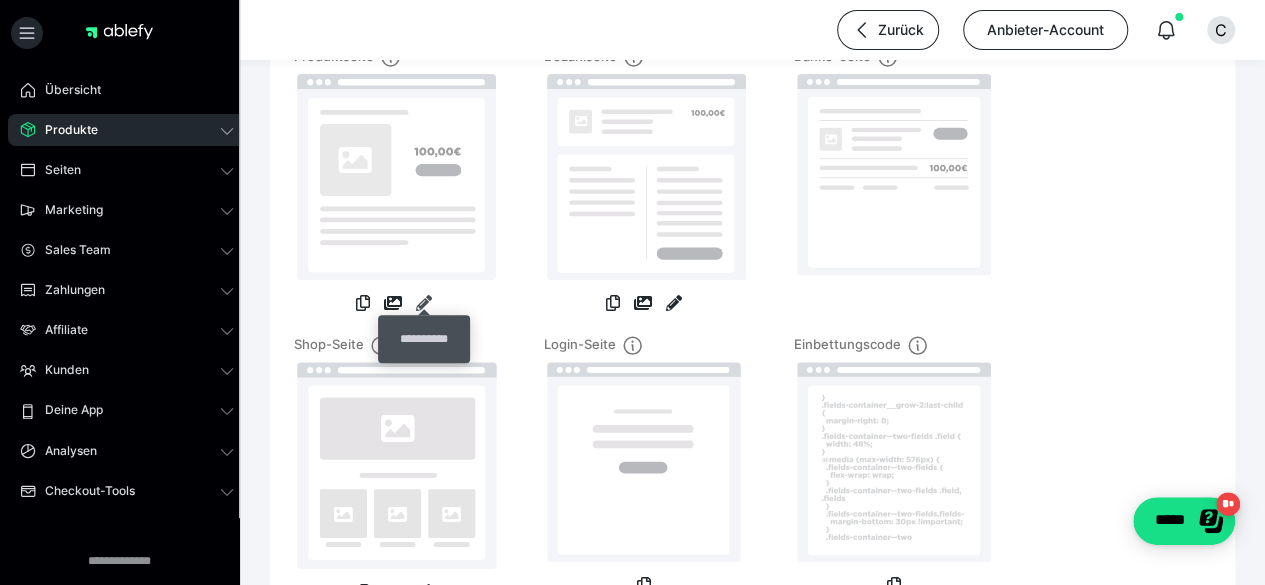 click at bounding box center [424, 303] 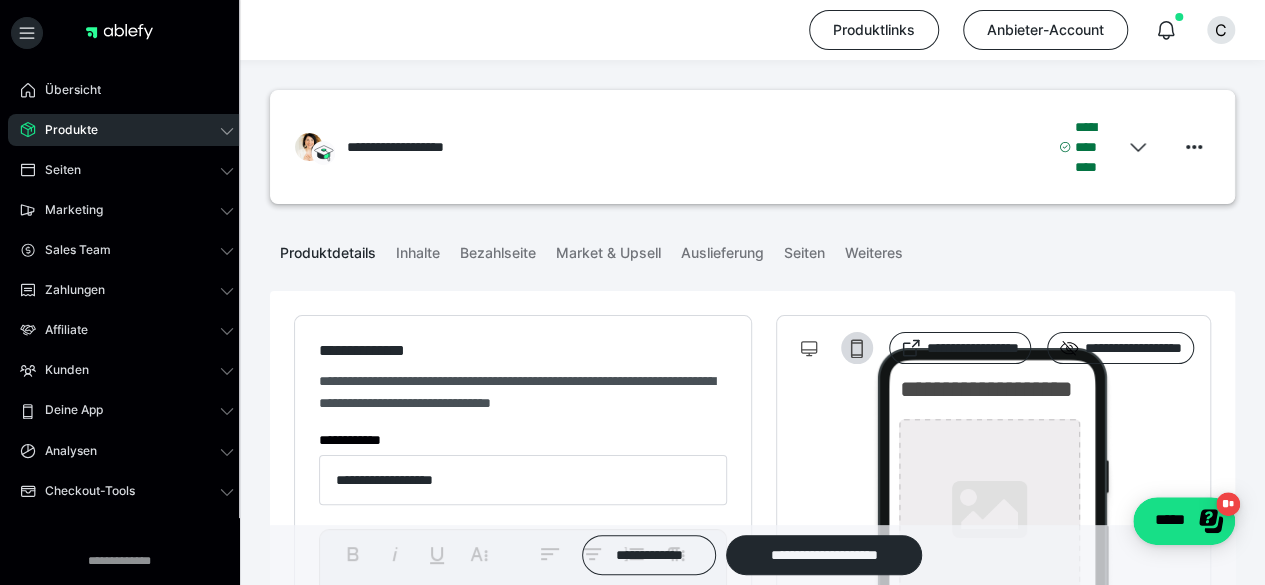 type on "**********" 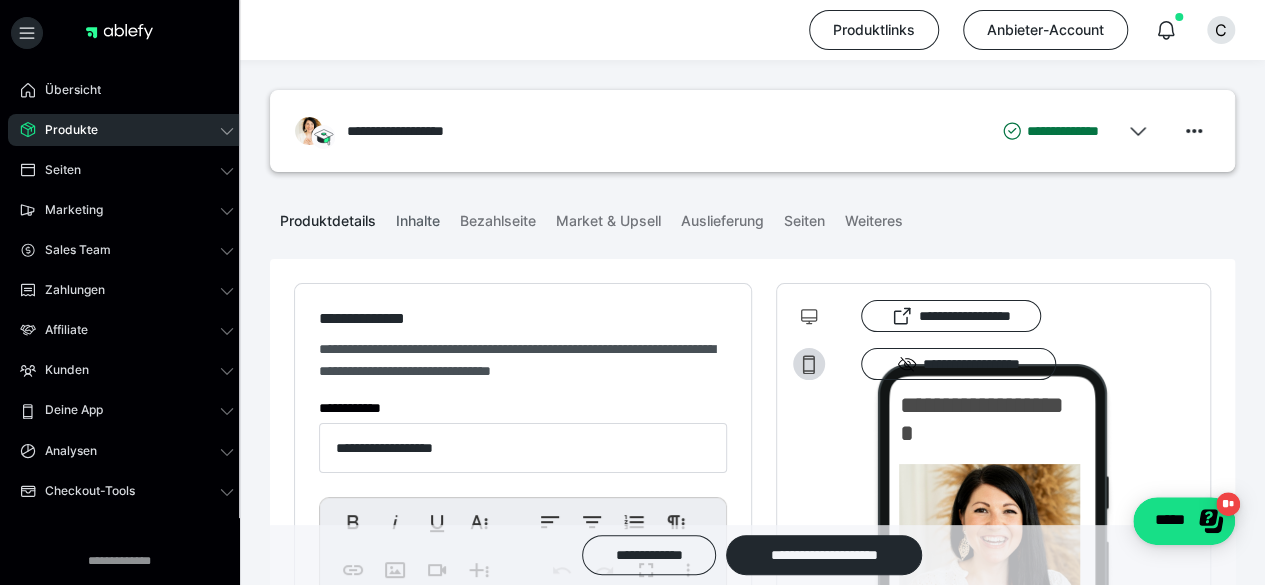 click on "Inhalte" at bounding box center (418, 217) 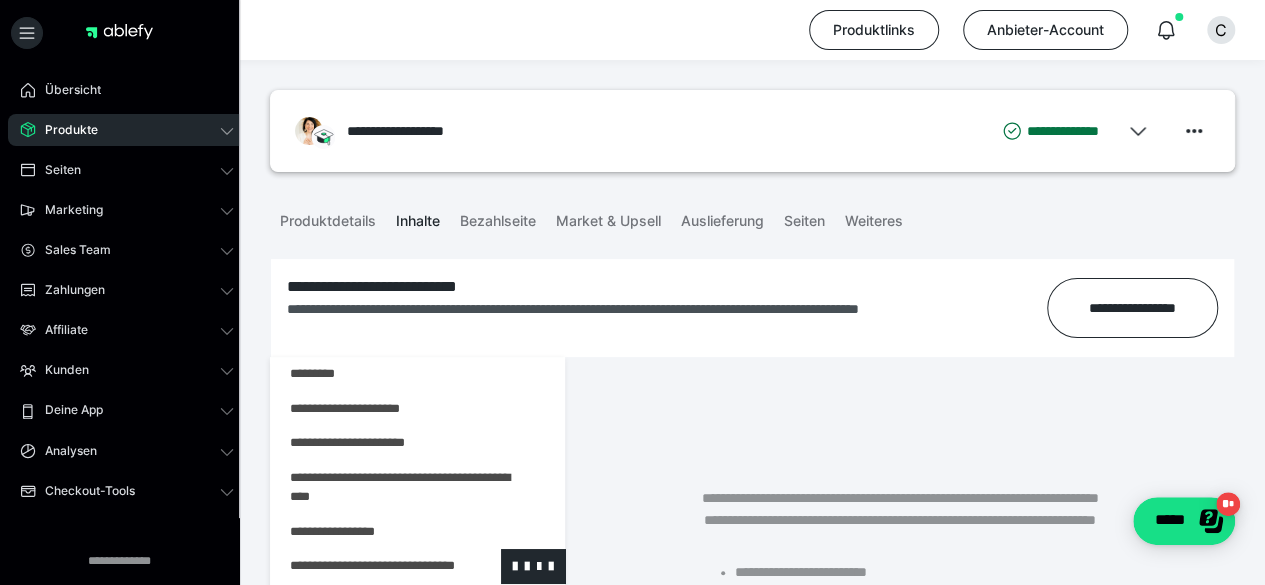 scroll, scrollTop: 200, scrollLeft: 0, axis: vertical 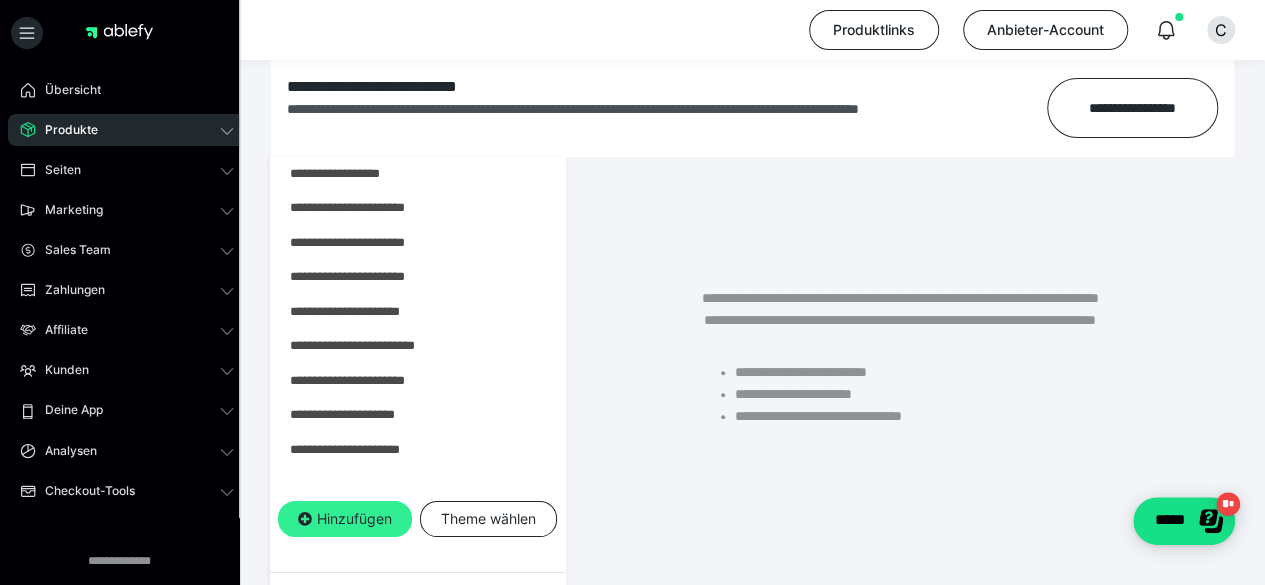 click on "Hinzufügen" at bounding box center (345, 519) 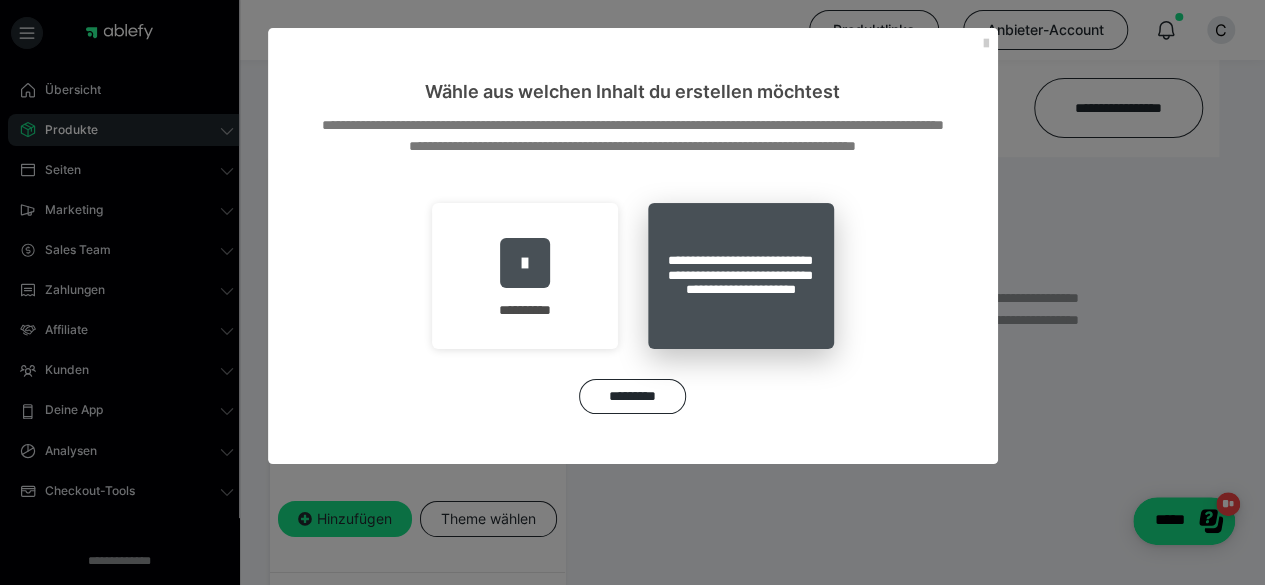 click on "**********" at bounding box center [741, 276] 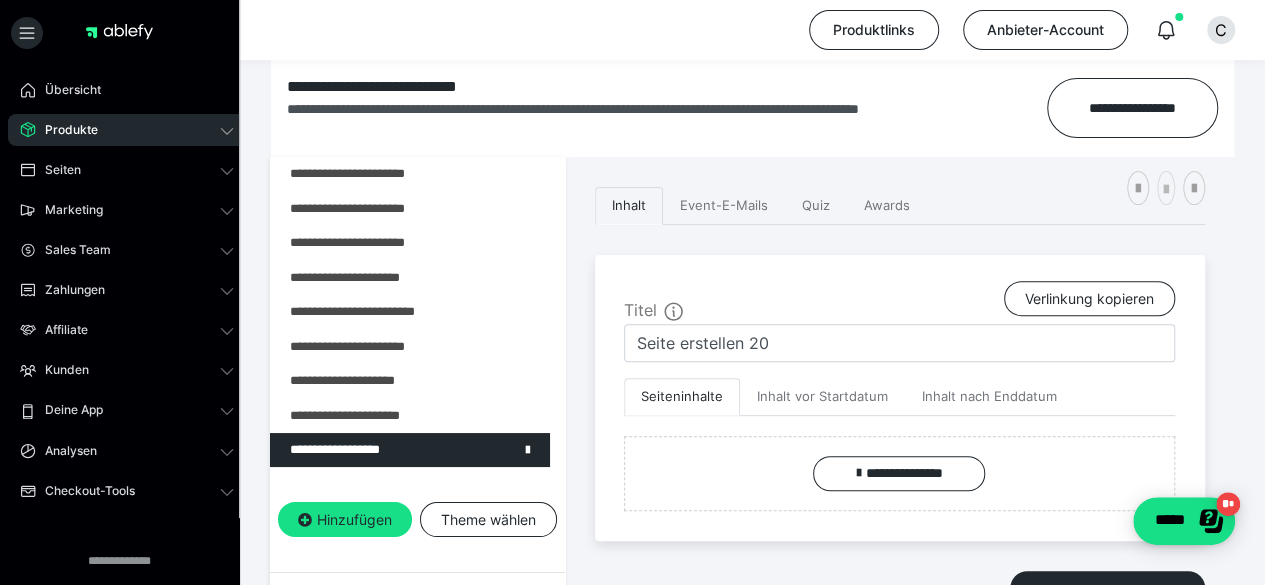 click at bounding box center (1166, 188) 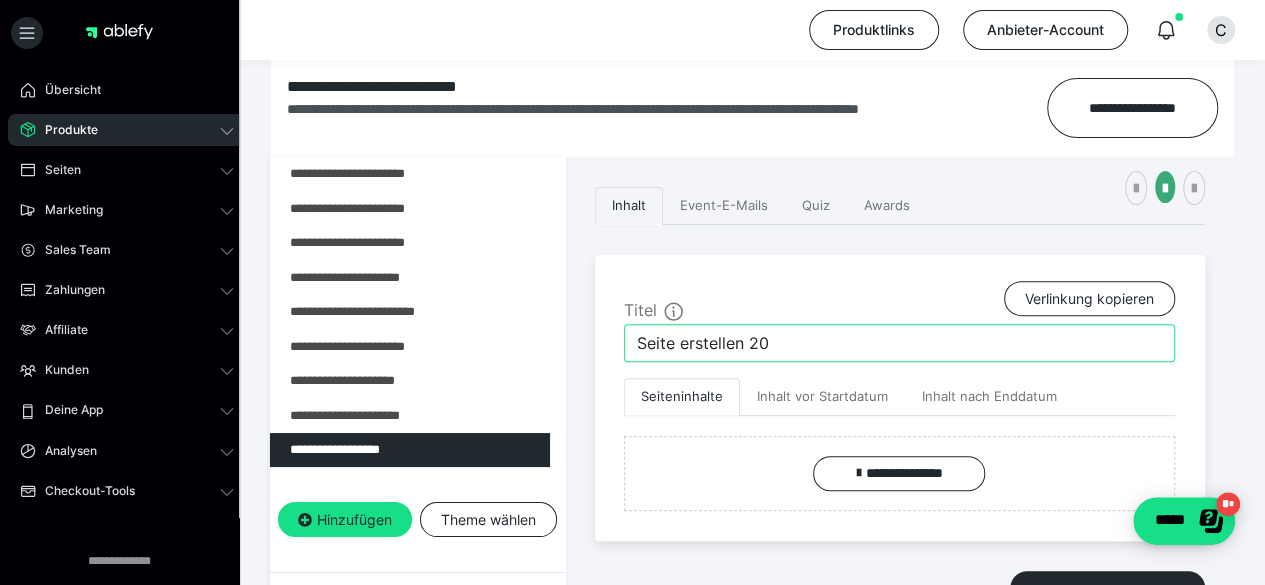drag, startPoint x: 866, startPoint y: 331, endPoint x: 604, endPoint y: 321, distance: 262.19077 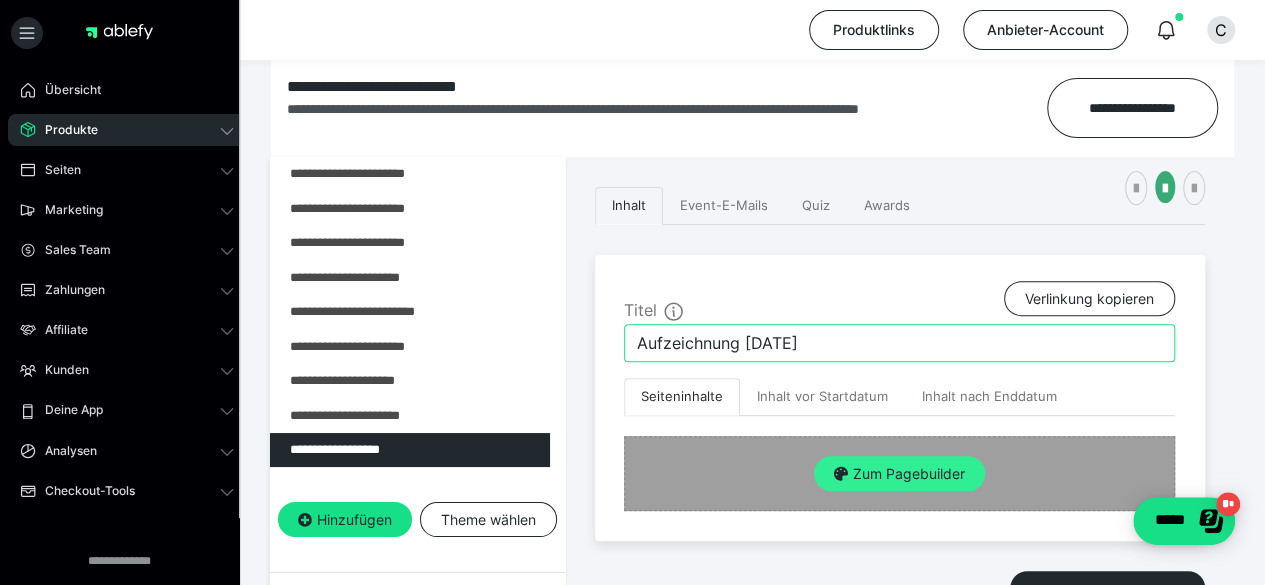 type on "Aufzeichnung Juli 2025" 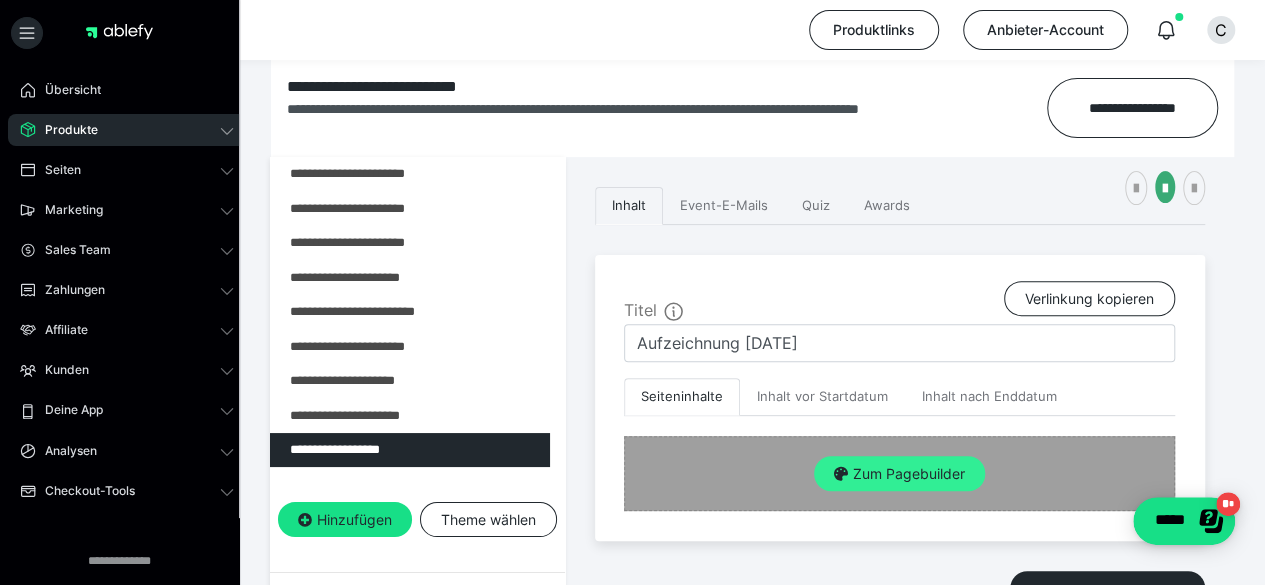 click on "Zum Pagebuilder" at bounding box center [899, 474] 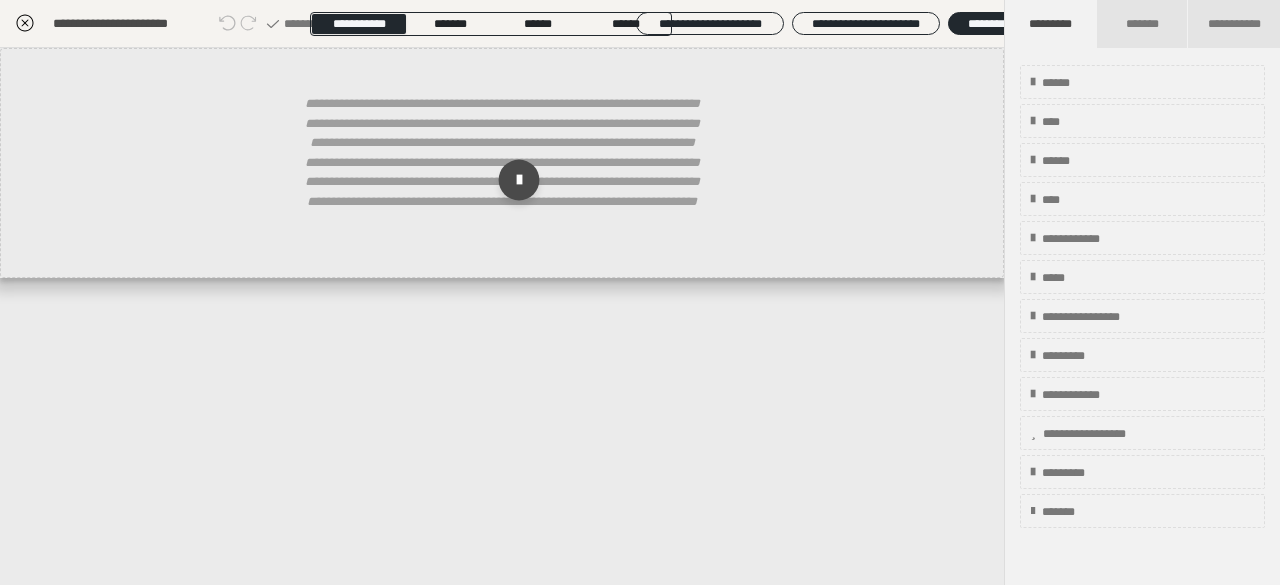 click at bounding box center [519, 180] 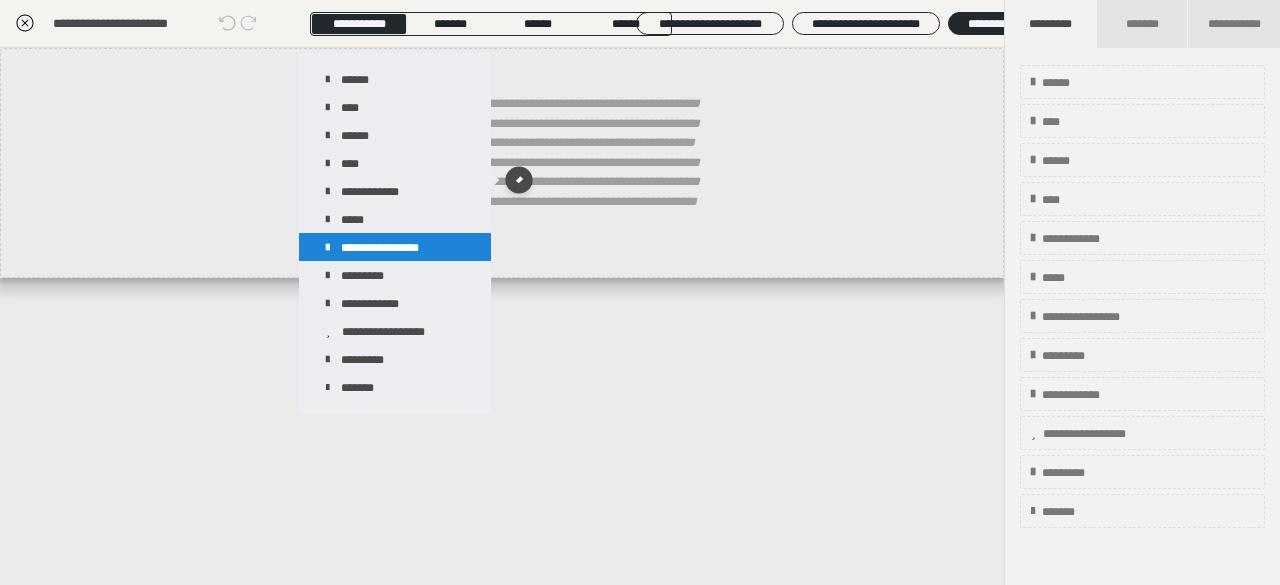 click on "**********" at bounding box center [395, 247] 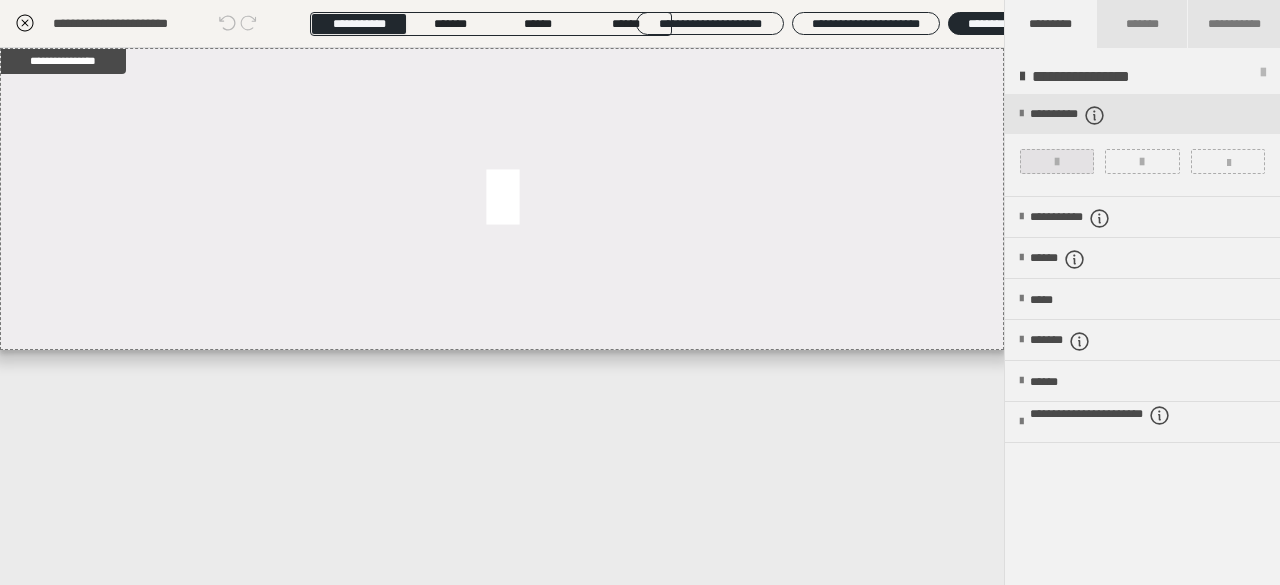 click at bounding box center (1057, 162) 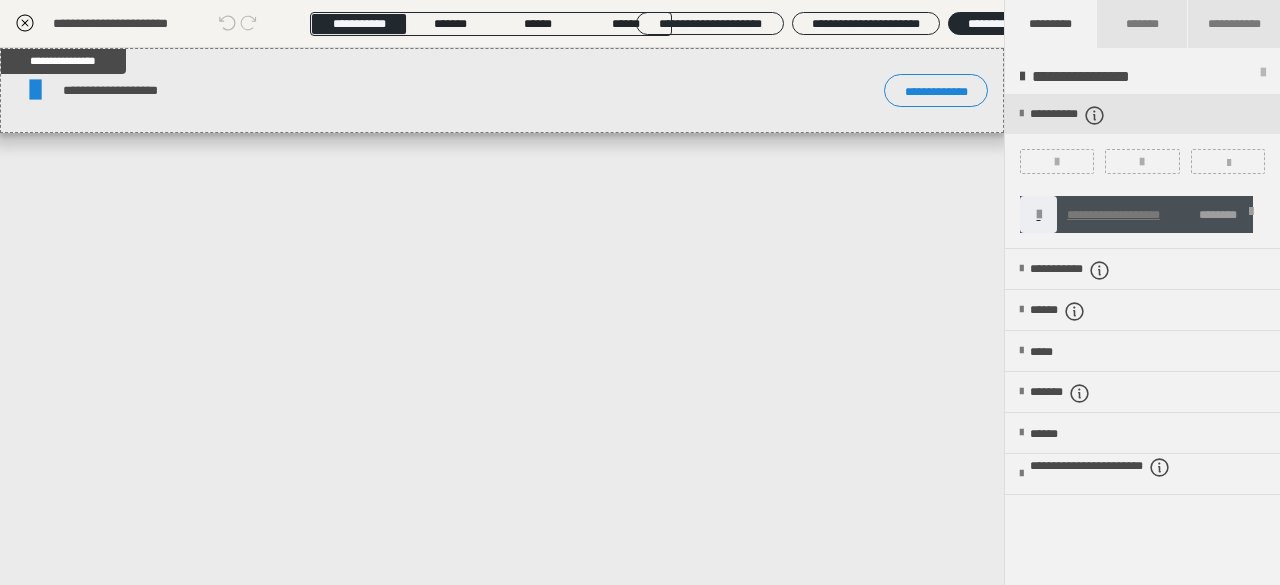 click 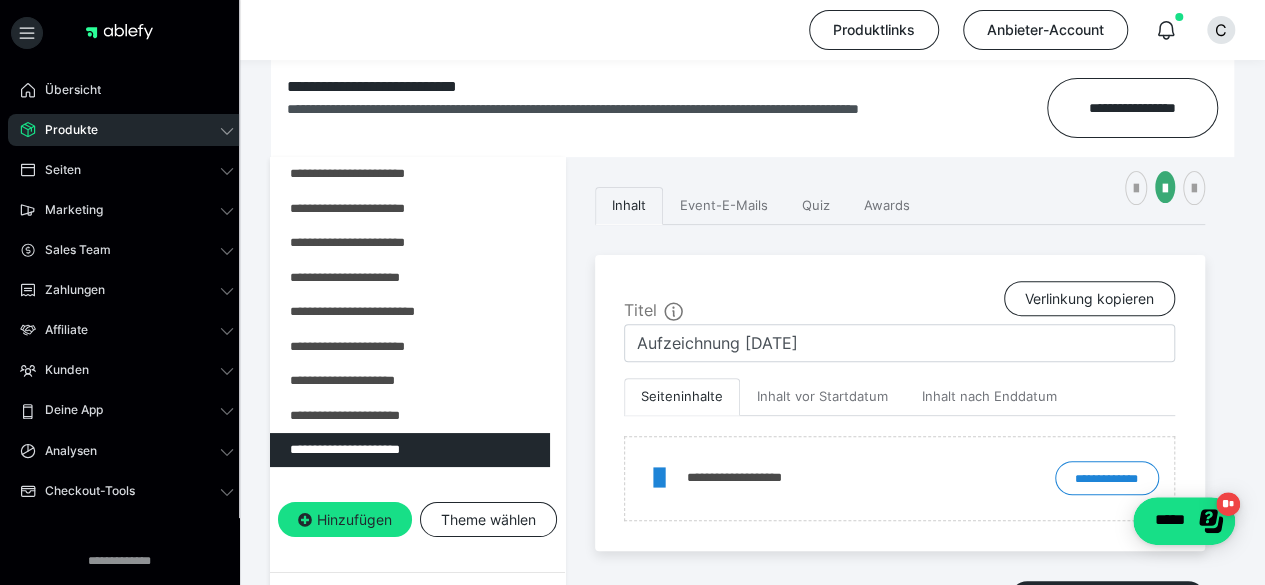 click at bounding box center (119, 32) 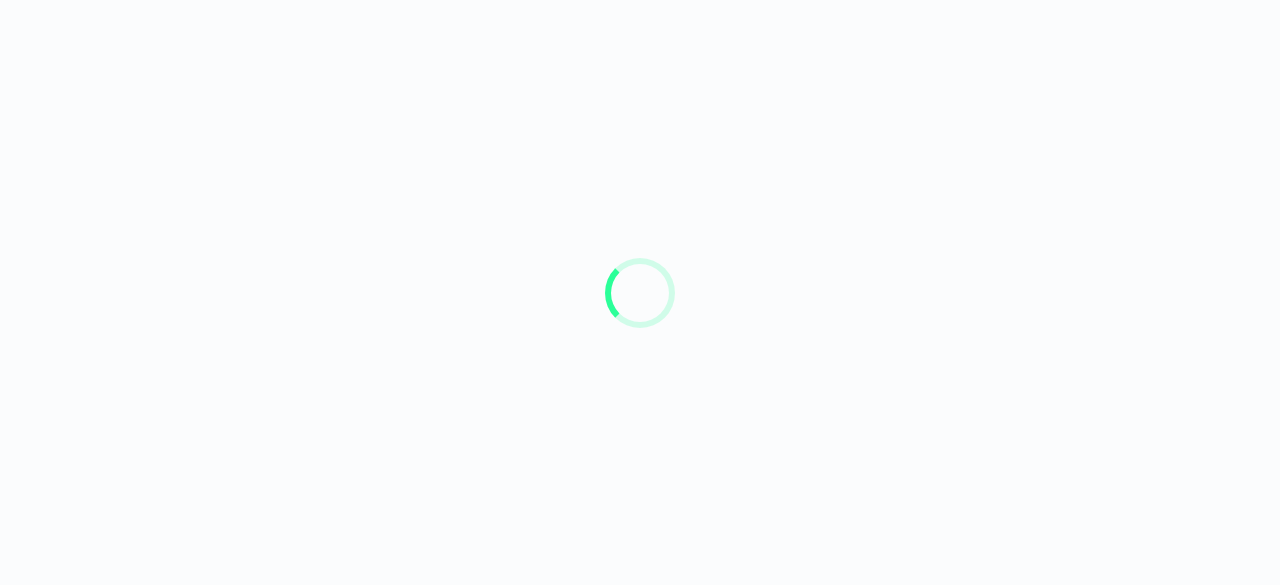 scroll, scrollTop: 0, scrollLeft: 0, axis: both 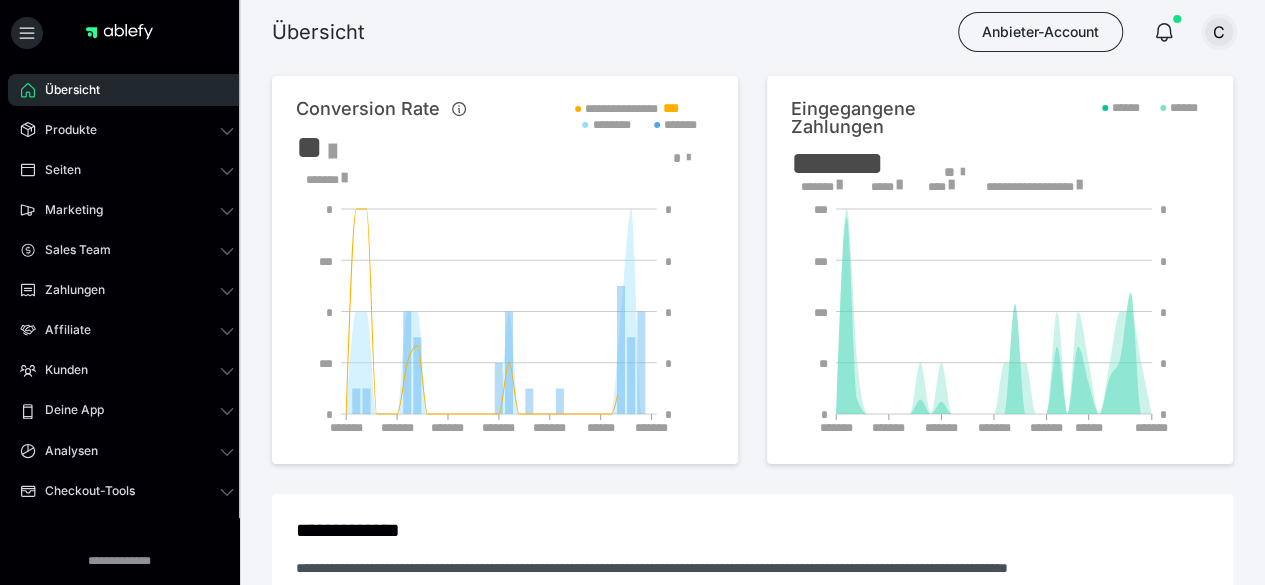 click on "C" at bounding box center (1219, 32) 